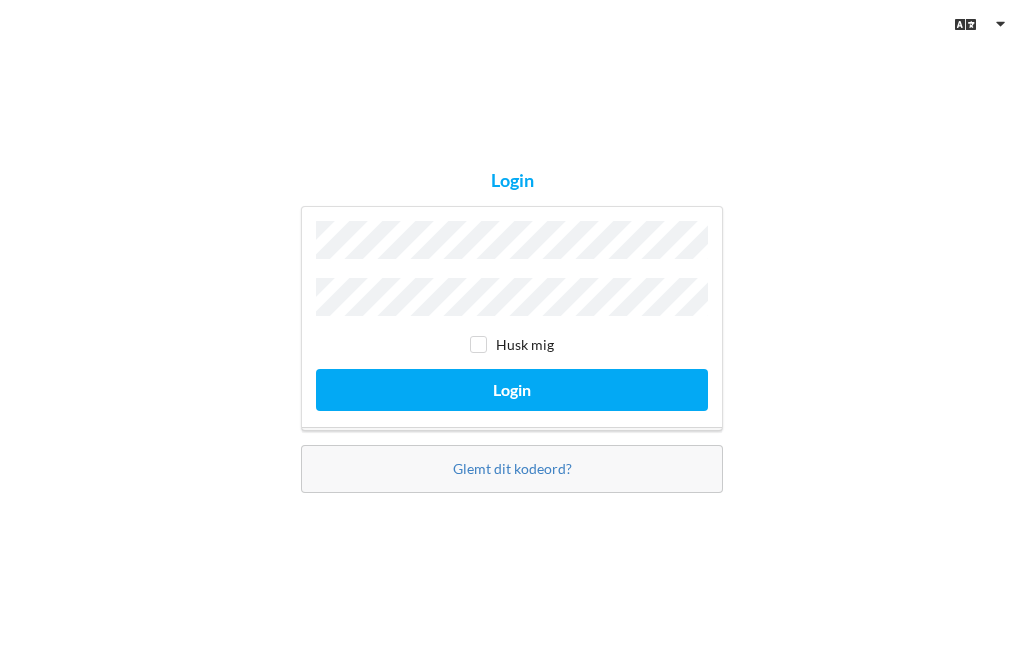scroll, scrollTop: 0, scrollLeft: 0, axis: both 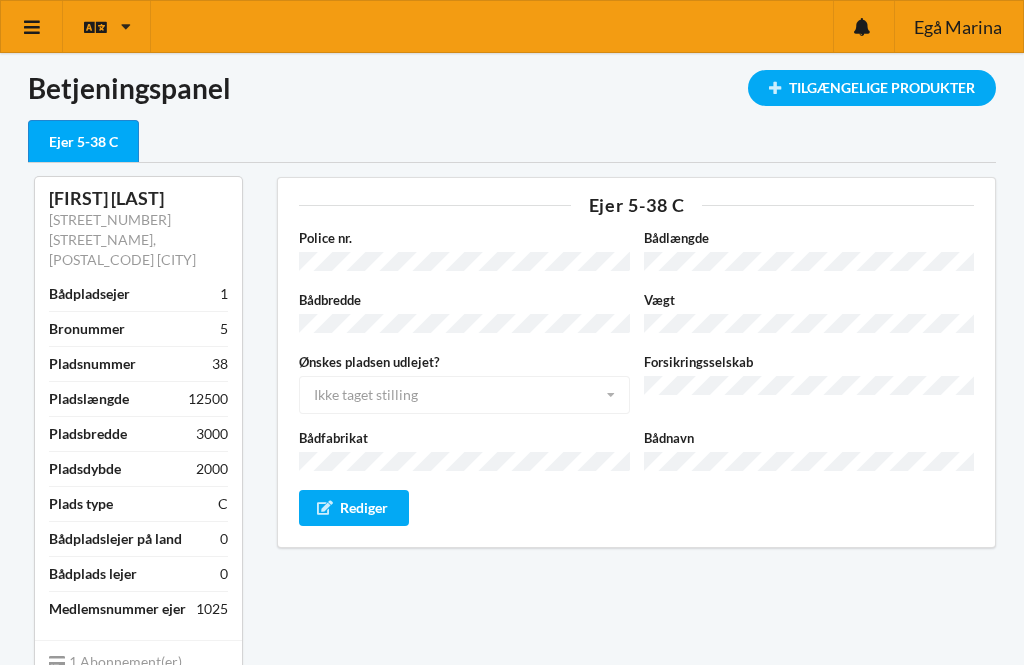 click at bounding box center (32, 27) 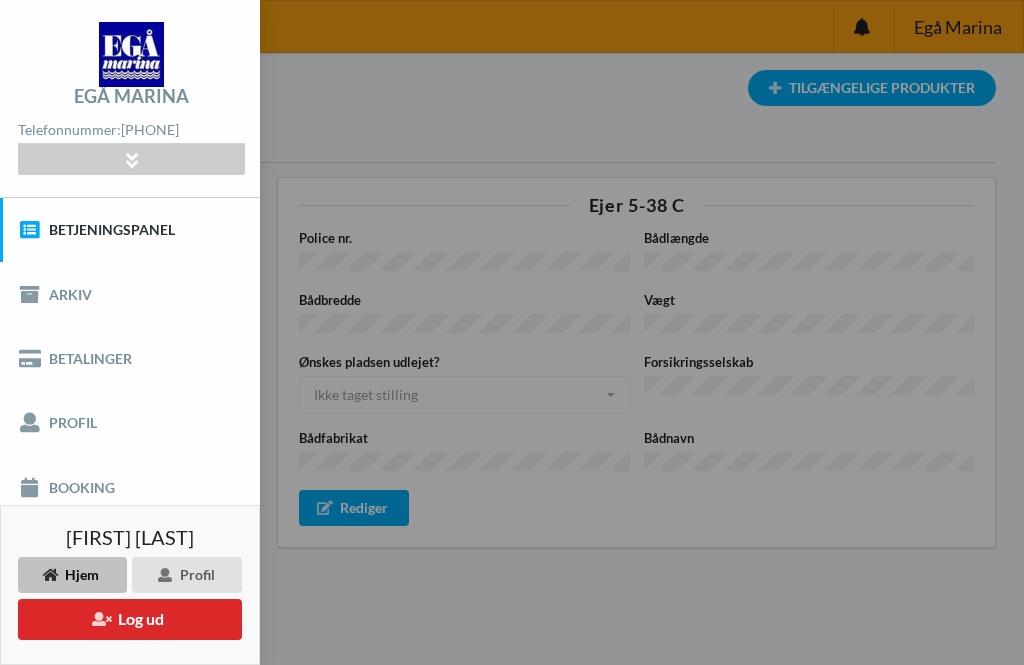 click on "Booking" at bounding box center [130, 487] 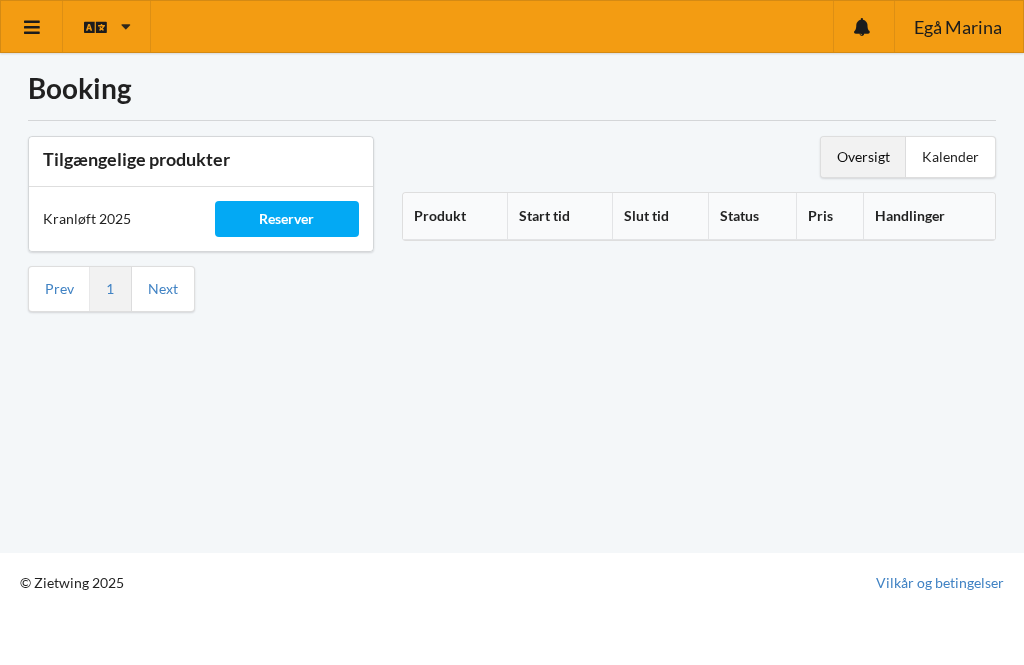 click on "Reserver" at bounding box center (287, 219) 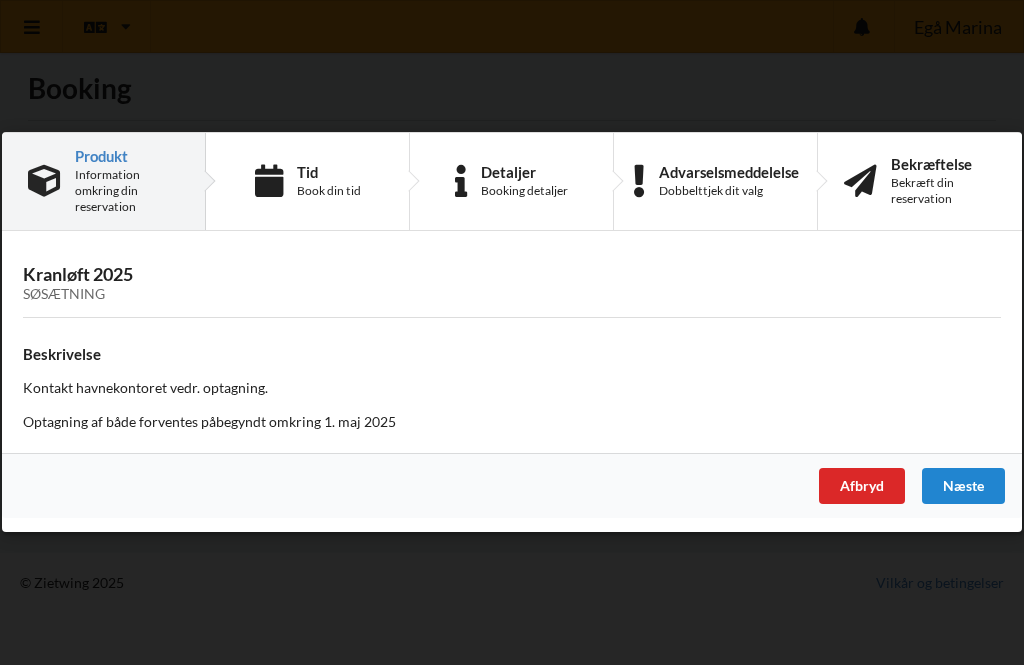 click on "Book din tid" at bounding box center [329, 191] 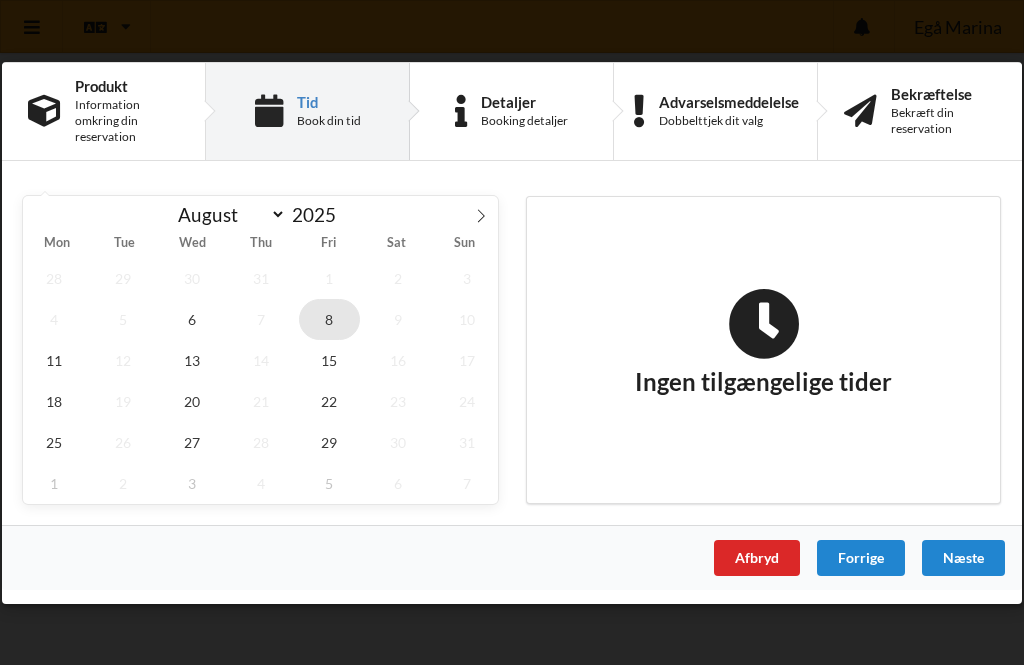 click on "8" at bounding box center [330, 318] 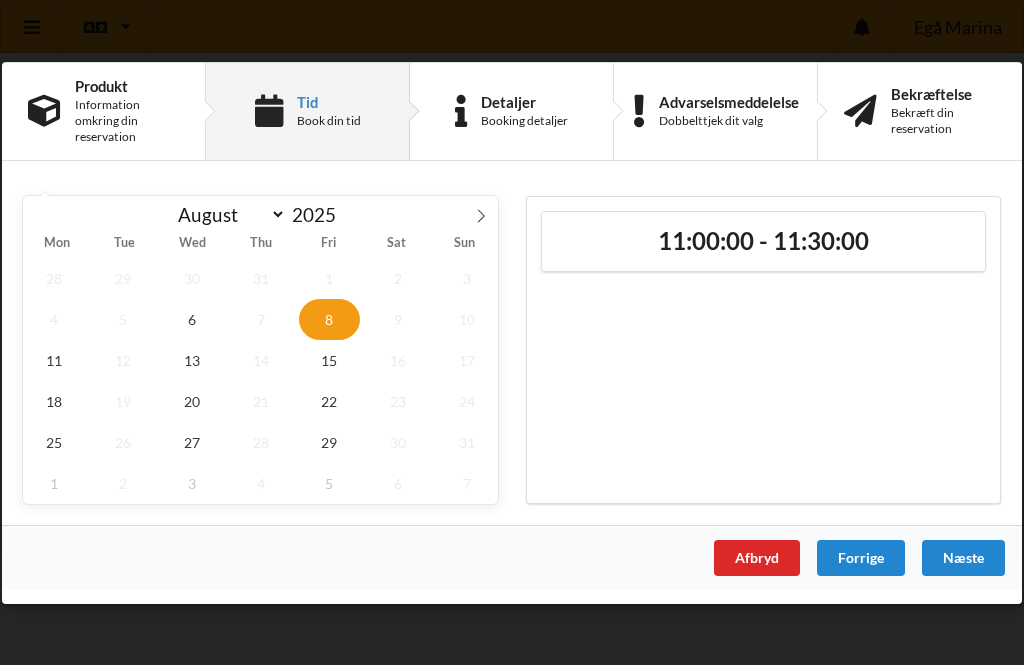 click on "11:00:00 - 11:30:00" at bounding box center [763, 240] 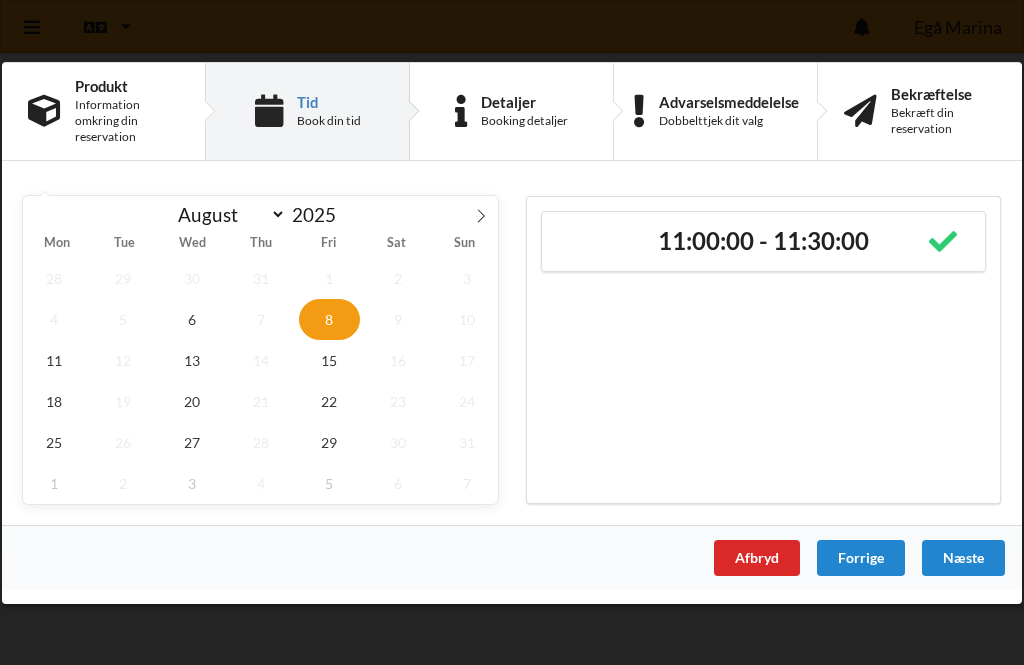 click on "Næste" at bounding box center (963, 557) 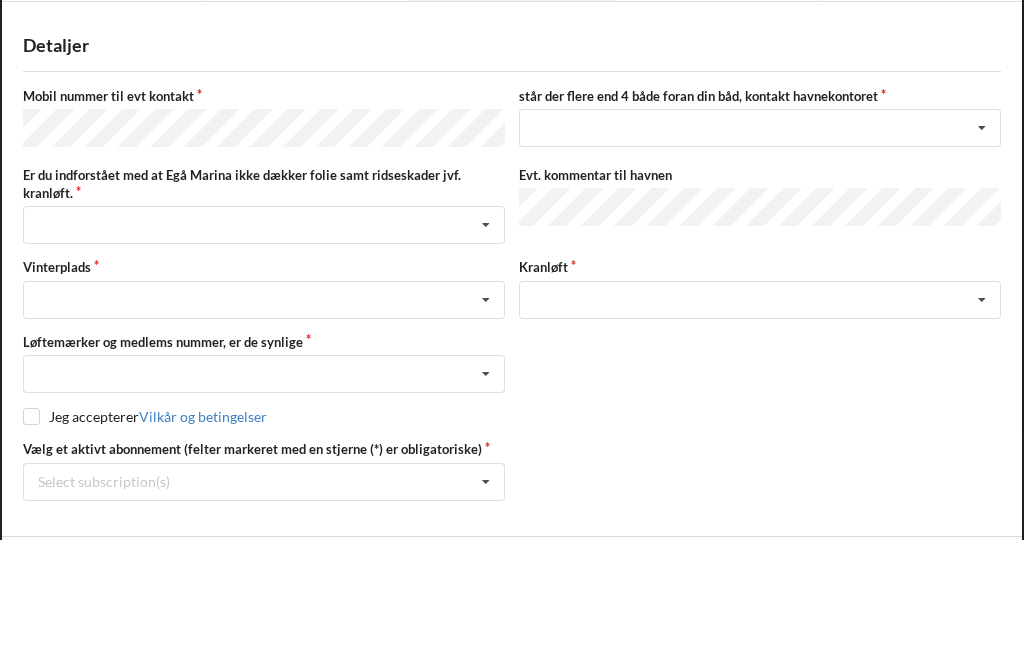 scroll, scrollTop: 125, scrollLeft: 0, axis: vertical 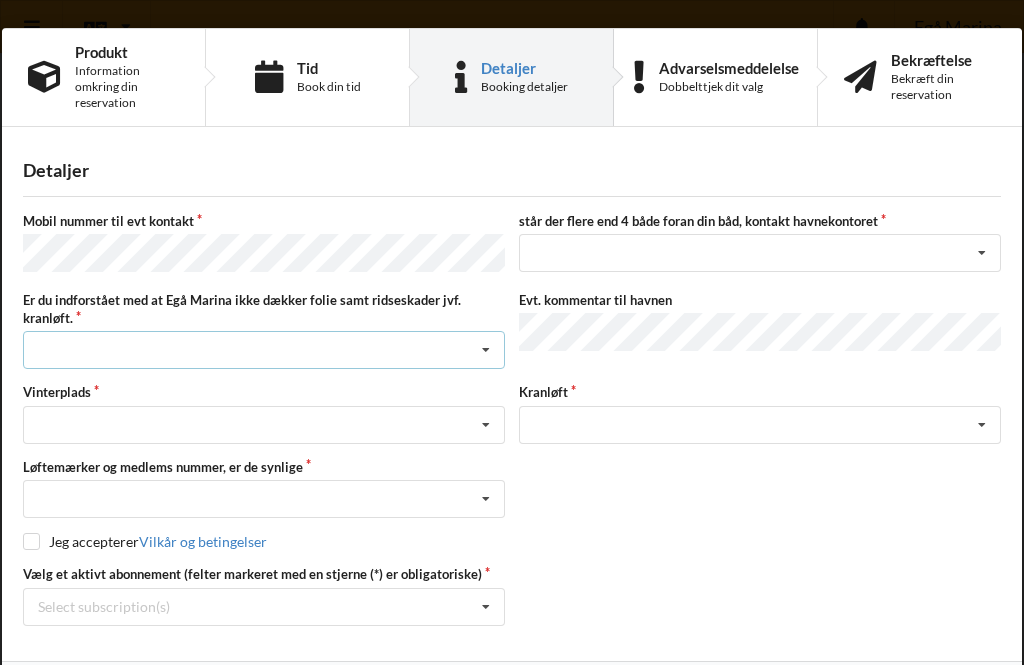 click at bounding box center (486, 350) 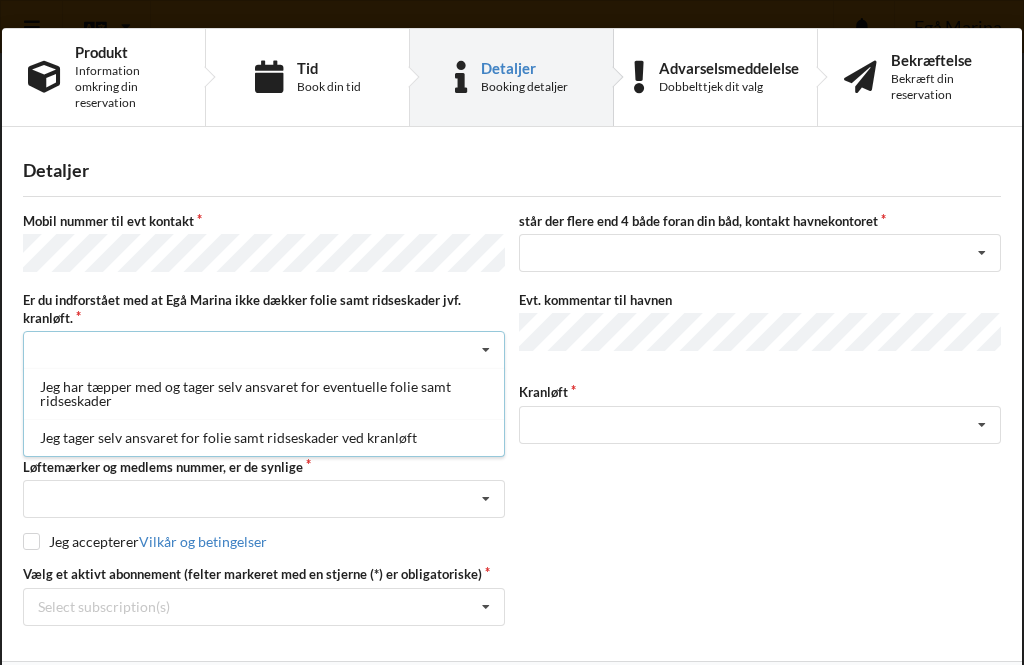 click on "Jeg tager selv ansvaret for folie samt ridseskader ved kranløft" at bounding box center [264, 437] 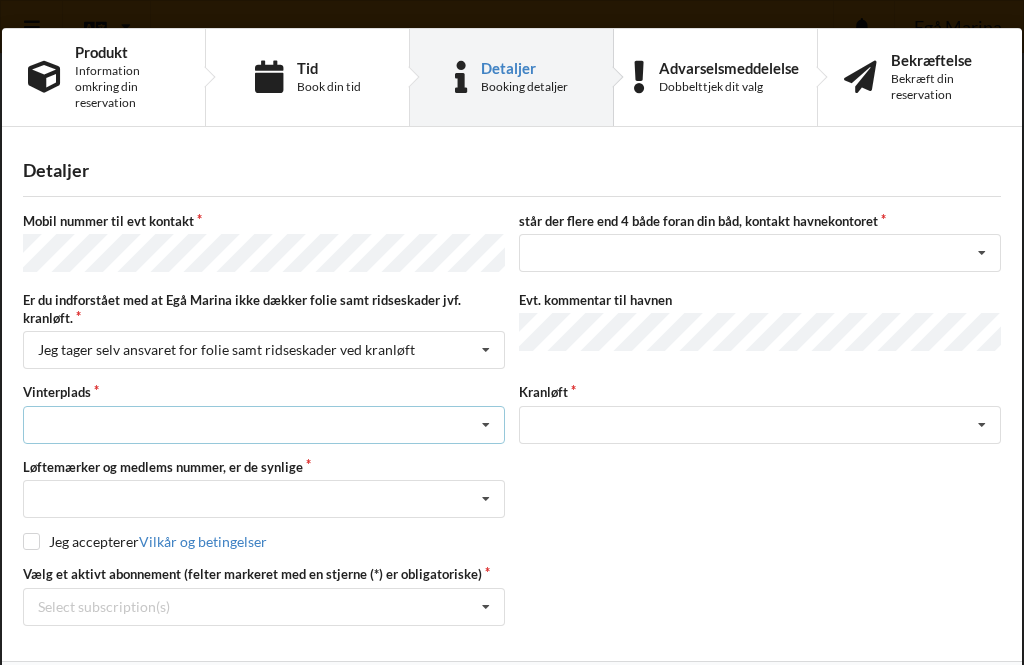 click at bounding box center (486, 425) 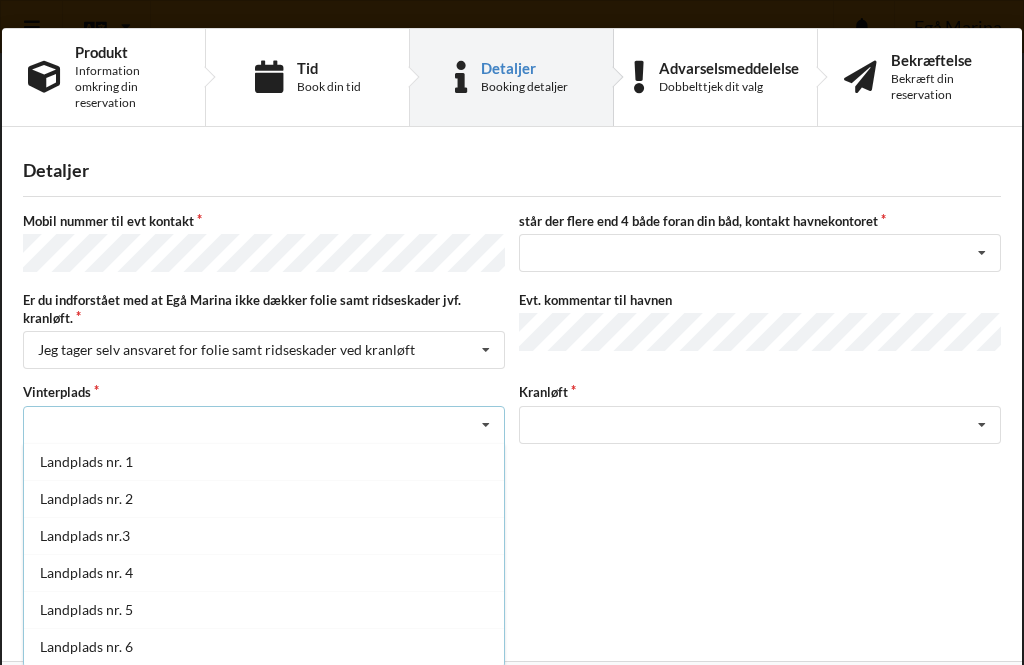 click at bounding box center [486, 425] 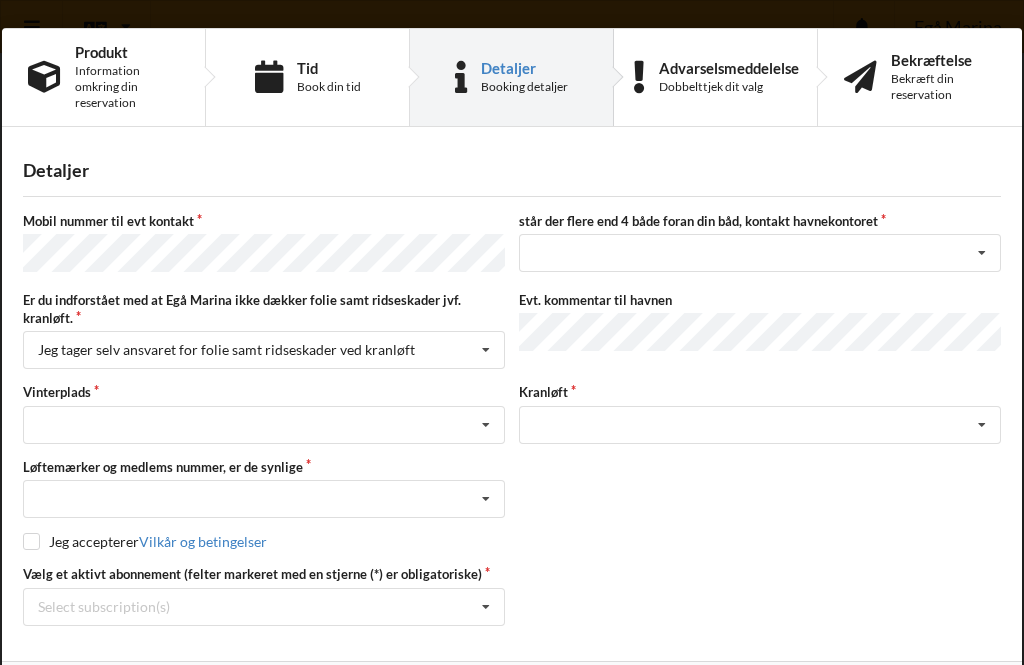 click on "Vælg et aktivt abonnement (felter markeret med en stjerne (*) er obligatoriske)       Select subscription(s)       * Ejer [NUMBER]-[NUMBER] C" at bounding box center [512, 595] 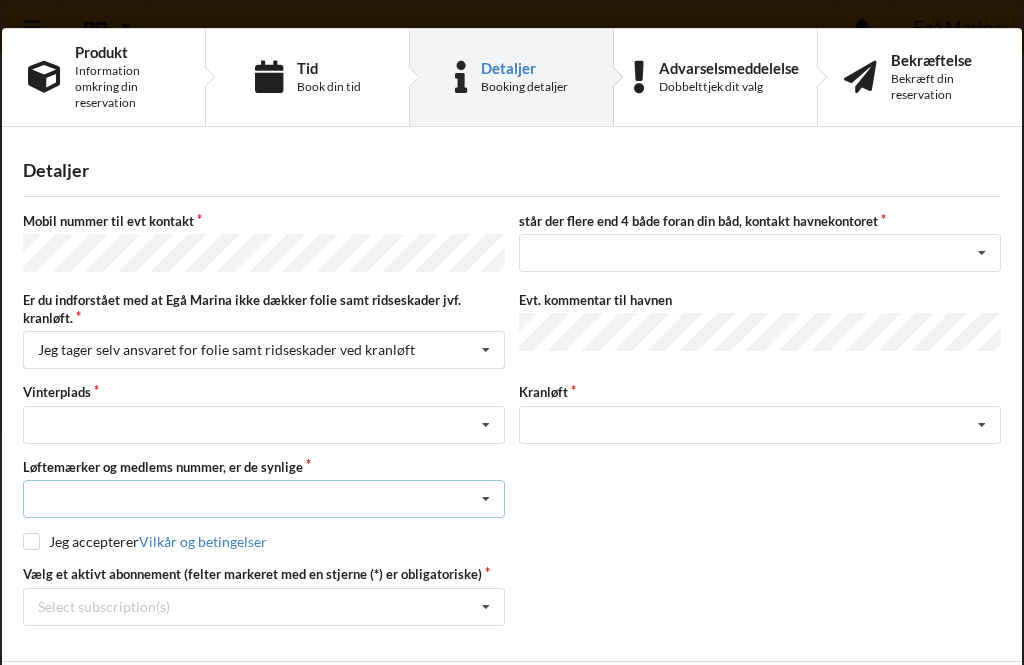 click at bounding box center (486, 499) 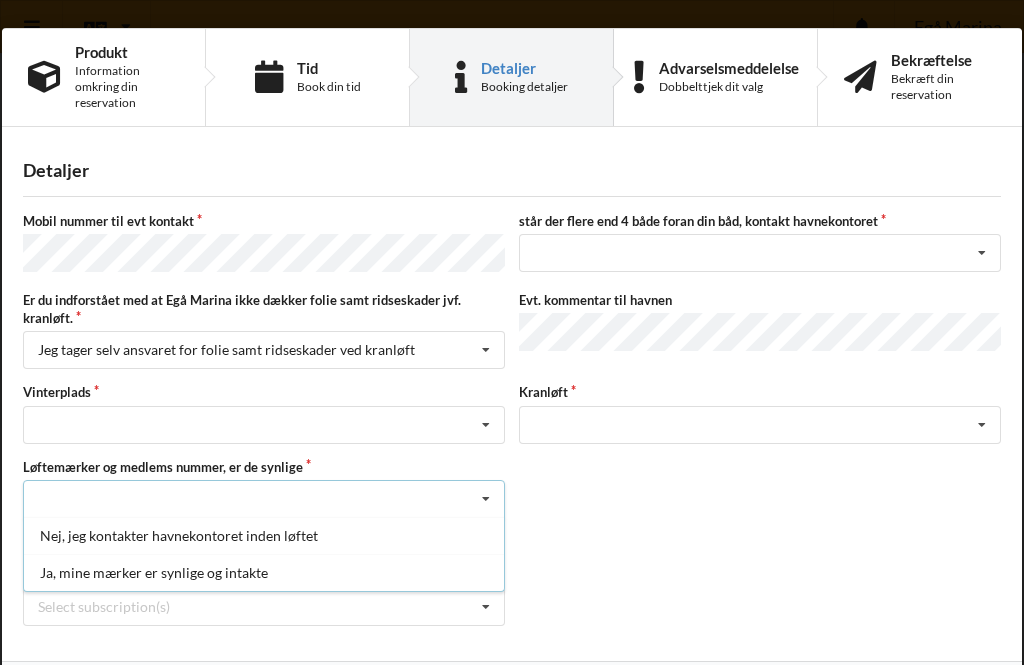 click on "Ja, mine mærker er synlige og intakte" at bounding box center [264, 572] 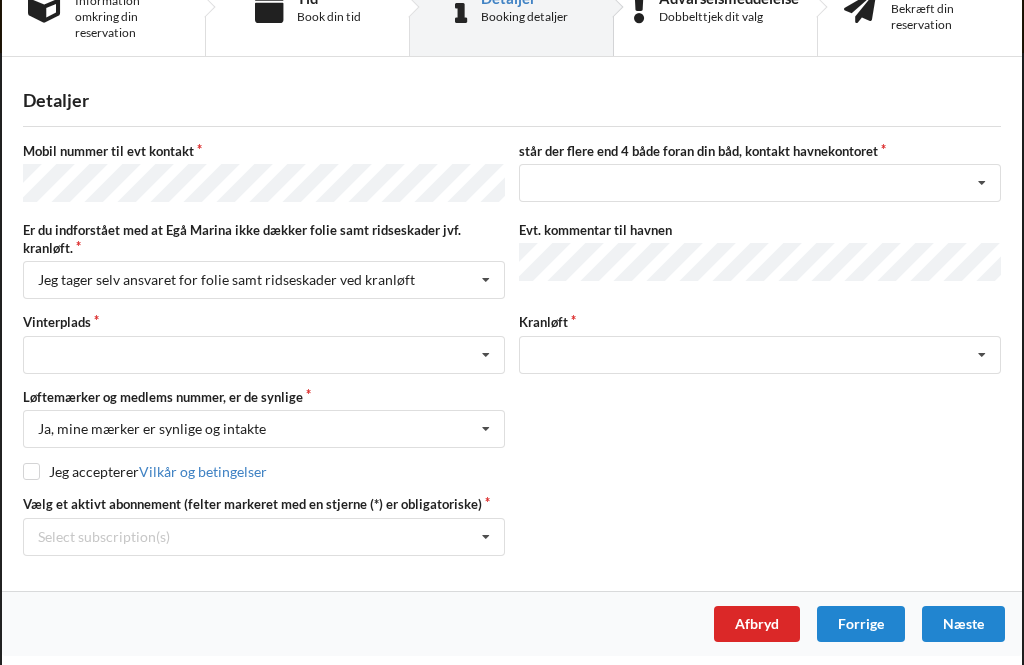scroll, scrollTop: 68, scrollLeft: 0, axis: vertical 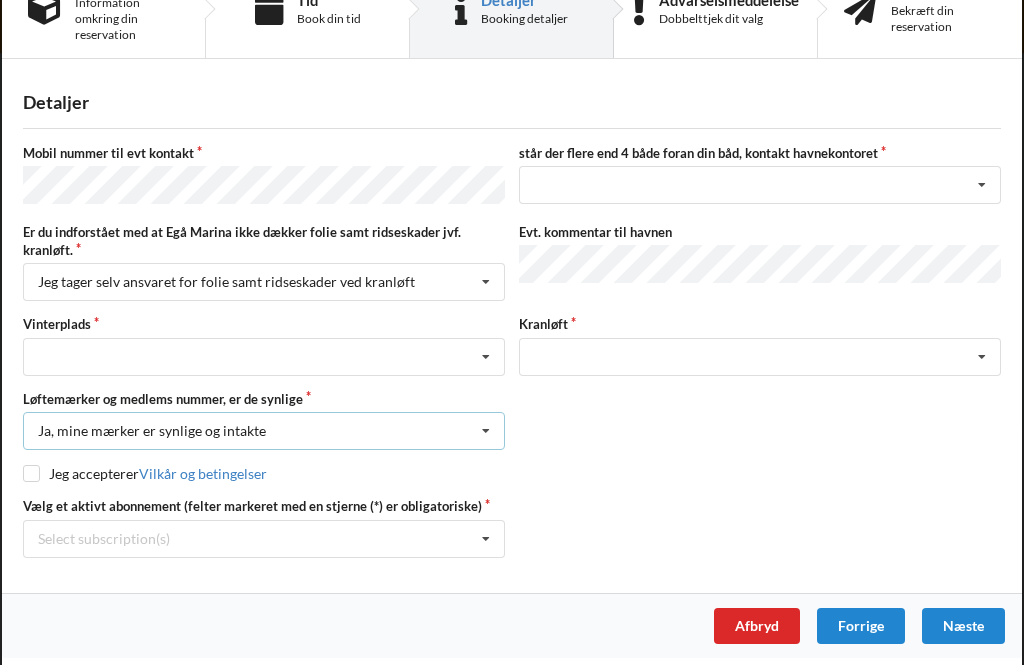 click on "Ja, mine mærker er synlige og intakte       Nej, jeg kontakter havnekontoret inden løftet Ja, mine mærker er synlige og intakte" at bounding box center (264, 431) 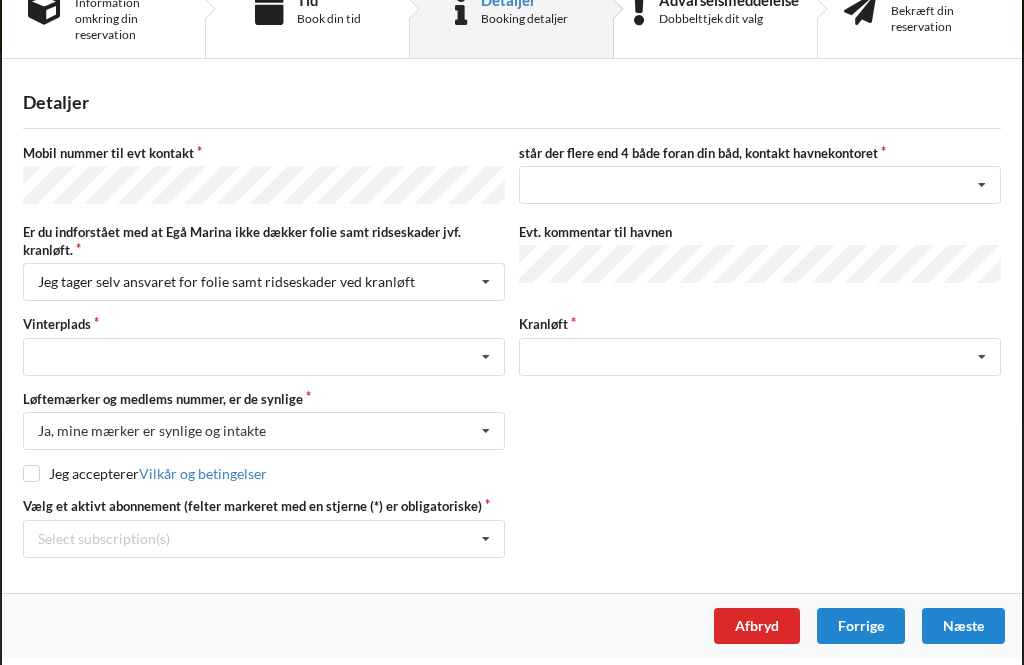 click on "Jeg accepterer  Vilkår og betingelser" at bounding box center (512, 474) 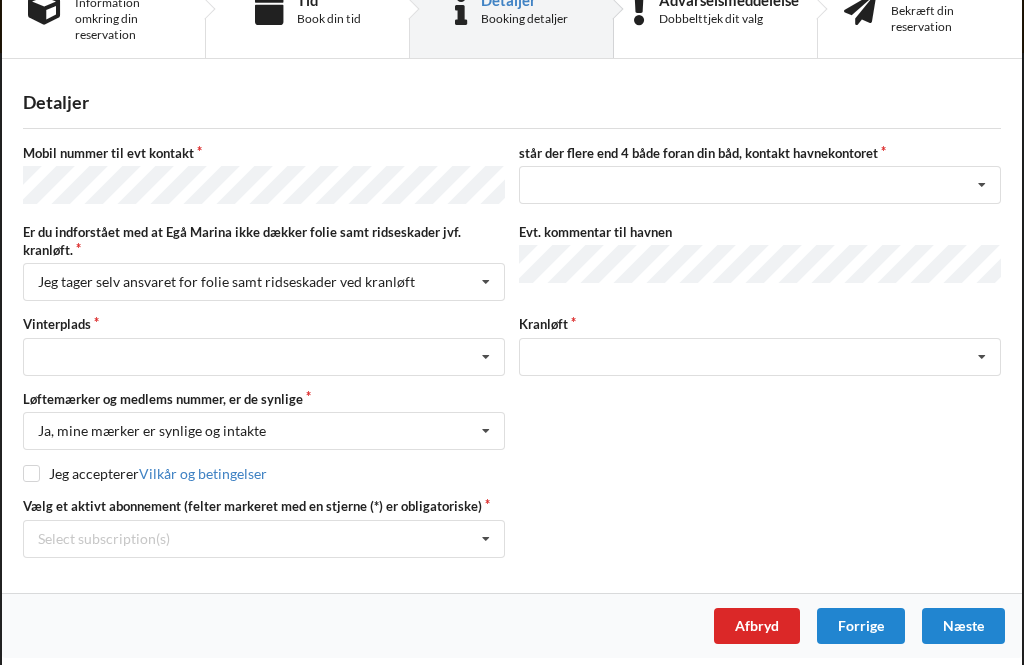click at bounding box center (31, 473) 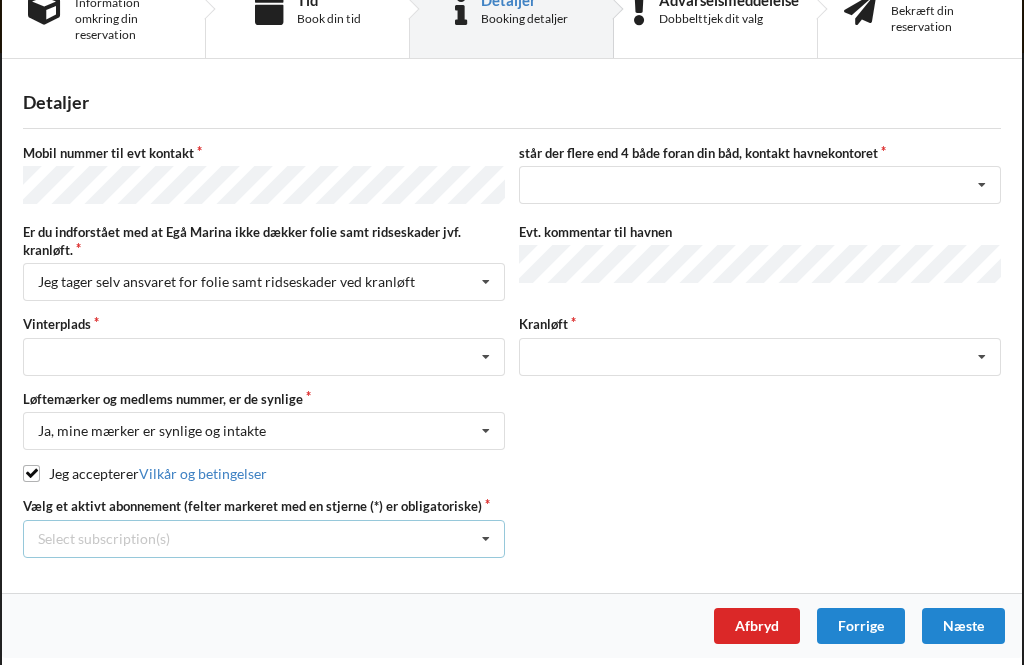 click at bounding box center (486, 539) 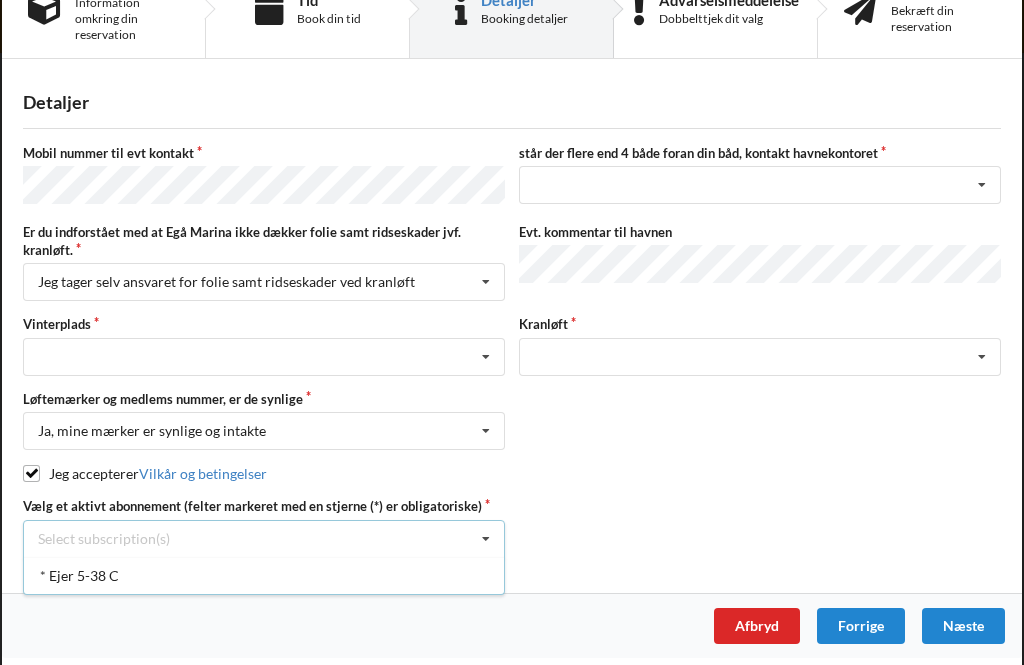 click on "* Ejer 5-38 C" at bounding box center [264, 575] 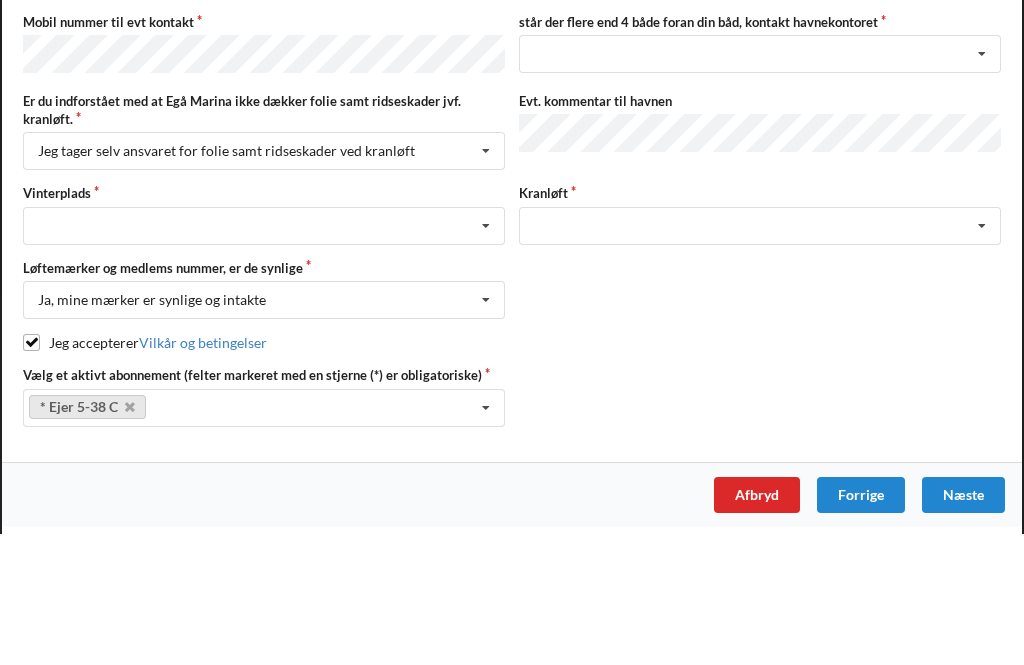 scroll, scrollTop: 144, scrollLeft: 0, axis: vertical 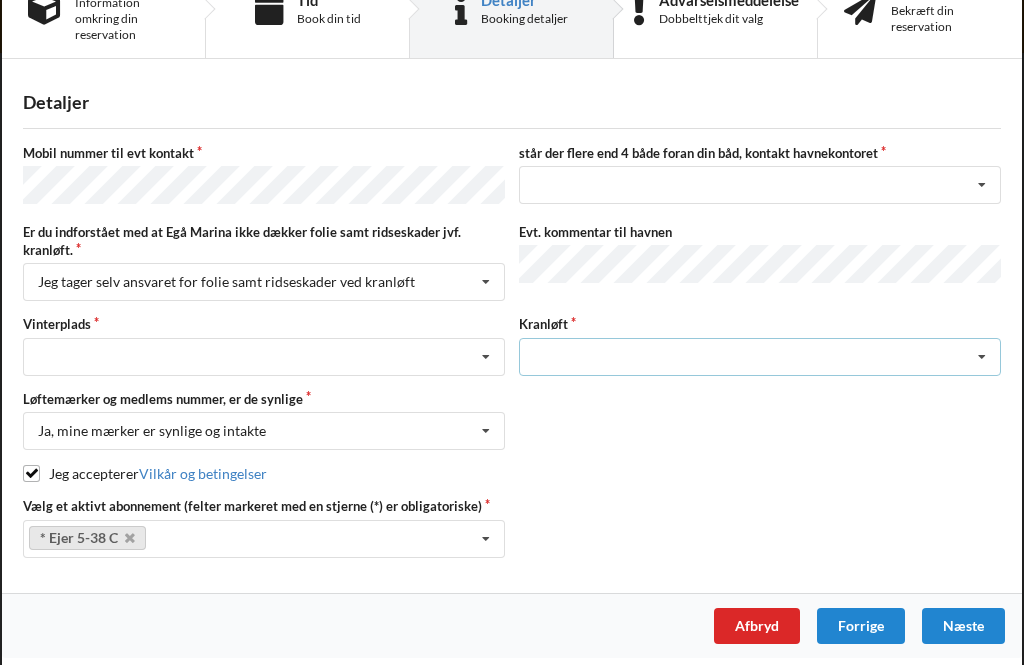 click at bounding box center (982, 357) 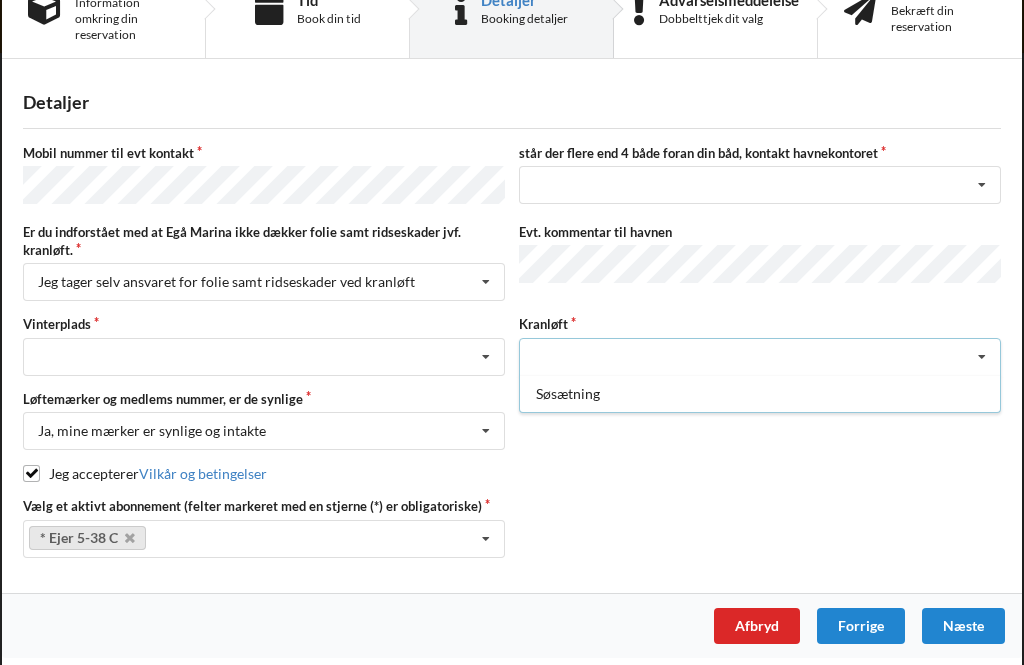 click on "Søsætning" at bounding box center (760, 393) 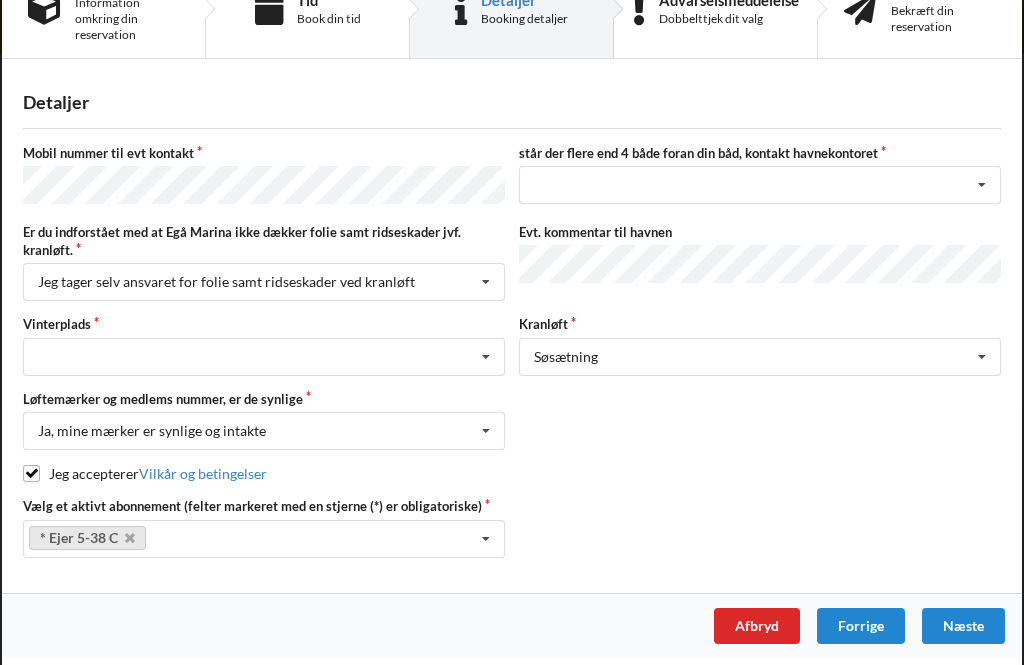 click on "Næste" at bounding box center [963, 626] 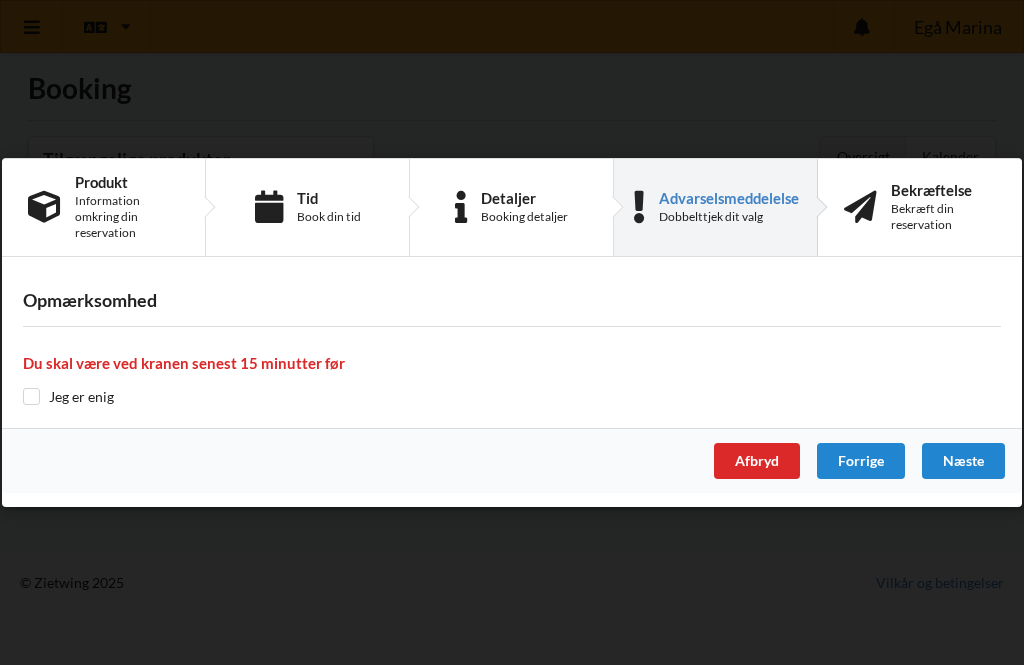 scroll, scrollTop: 11, scrollLeft: 0, axis: vertical 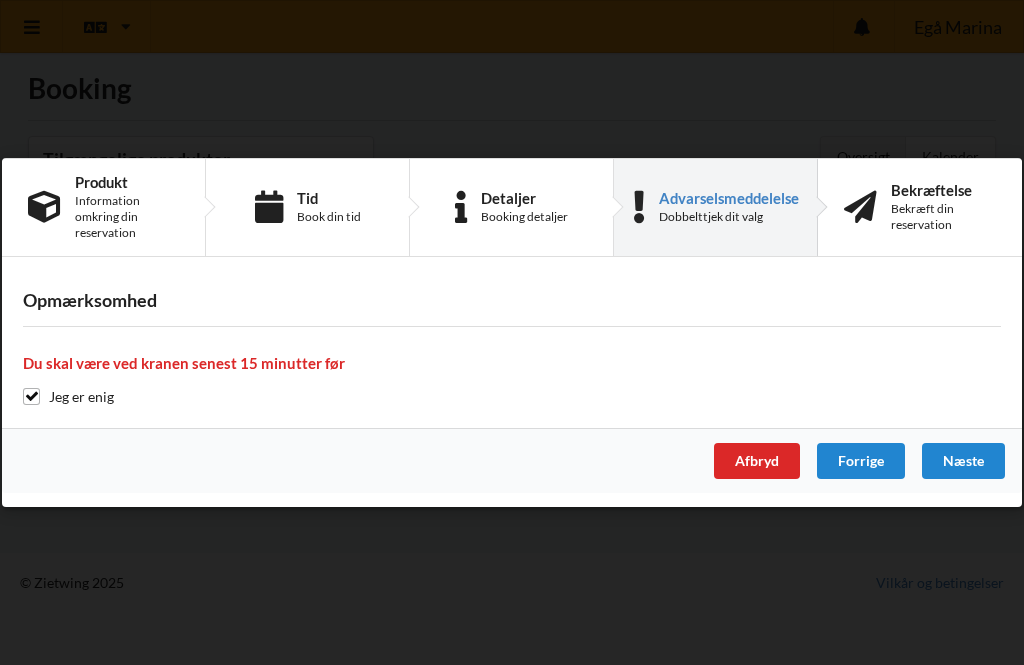 click on "Næste" at bounding box center [963, 461] 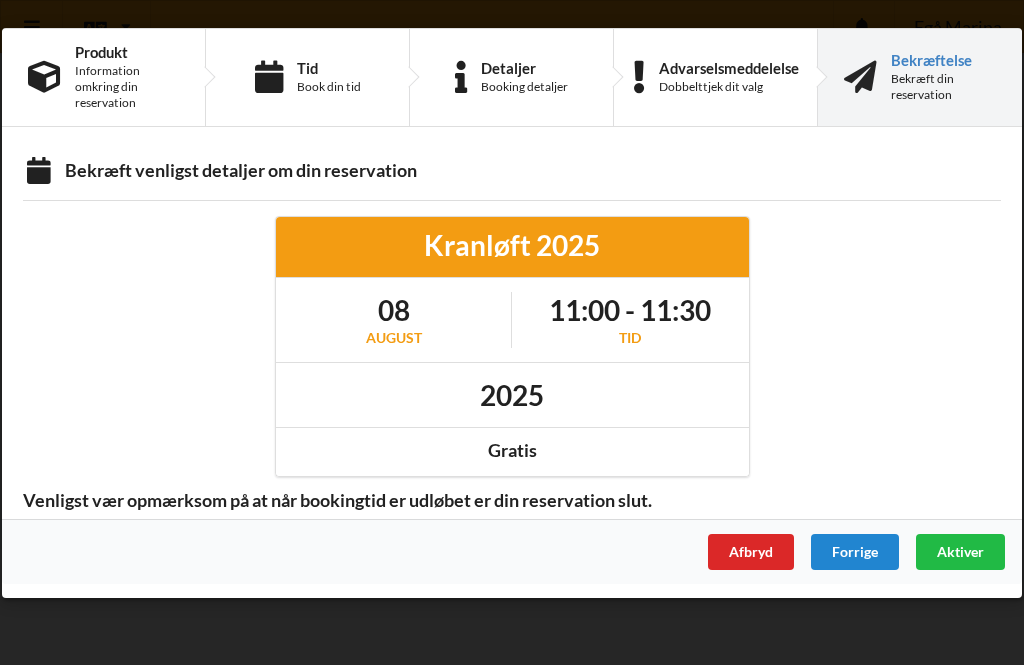 scroll, scrollTop: 0, scrollLeft: 0, axis: both 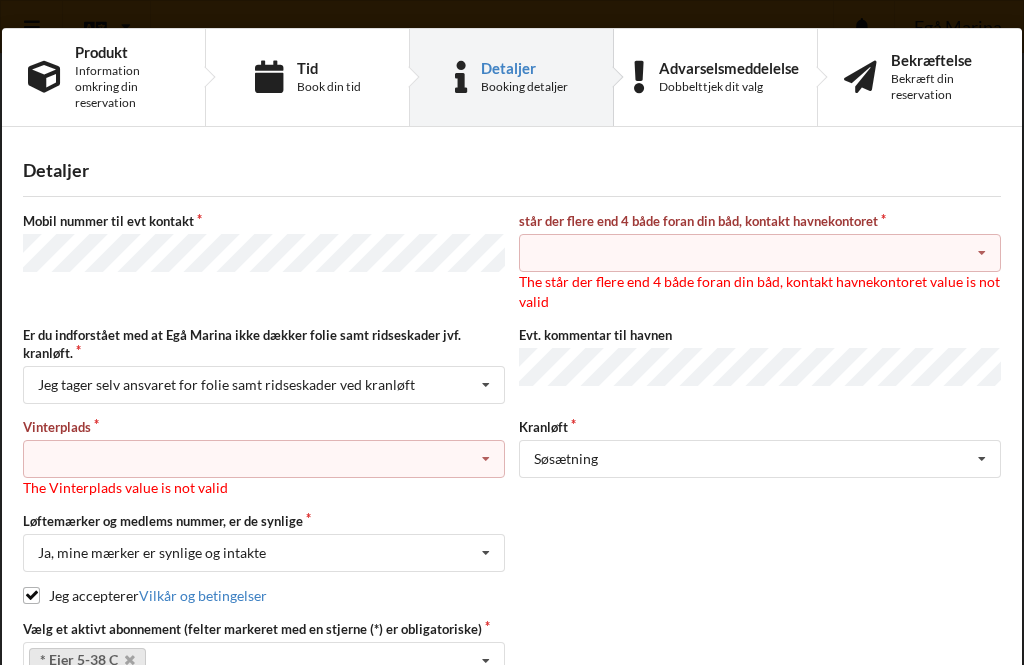 click at bounding box center (486, 459) 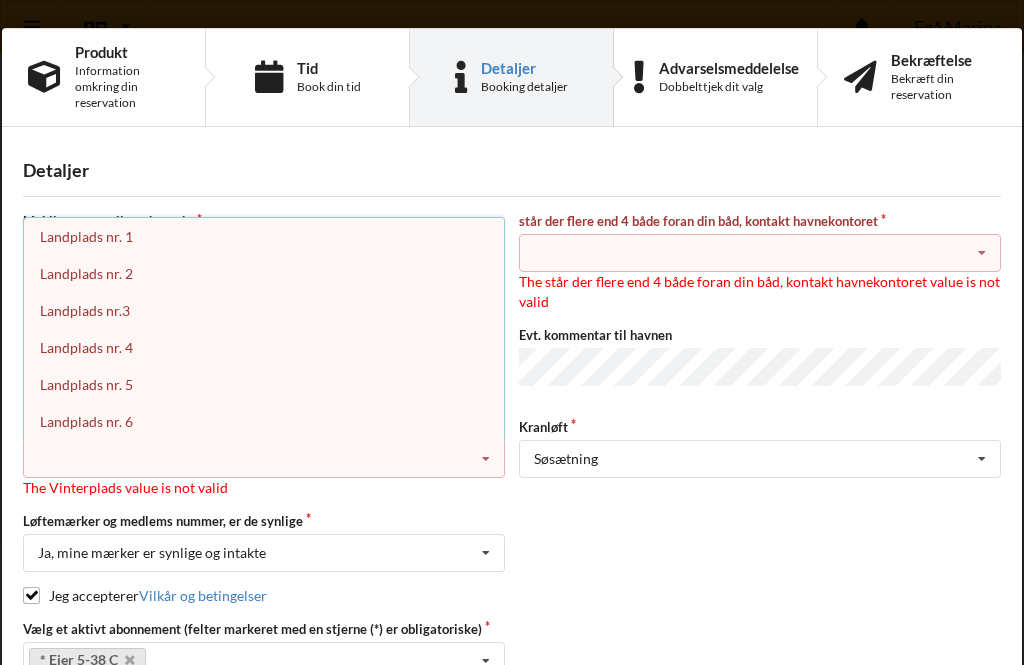 scroll, scrollTop: 1, scrollLeft: 0, axis: vertical 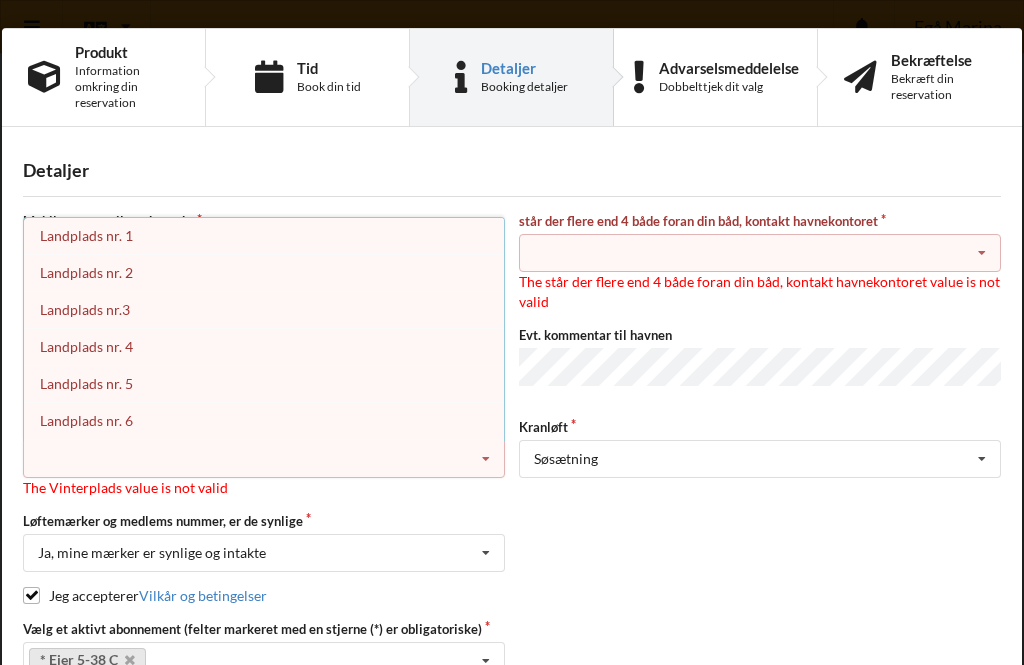 click on "Landplads nr. 1" at bounding box center (264, 235) 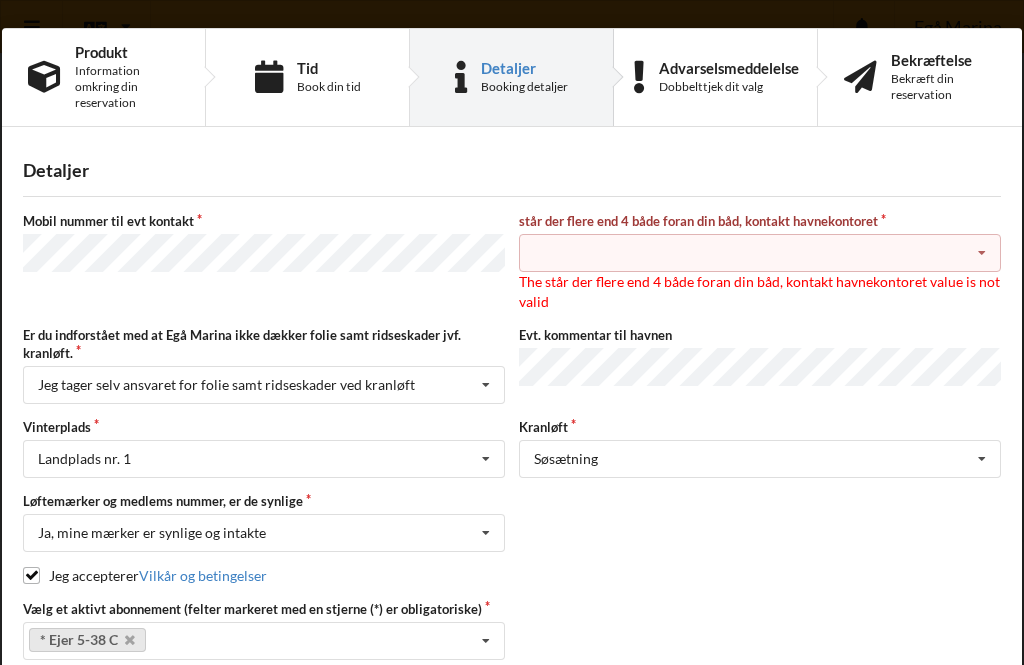 click at bounding box center [982, 253] 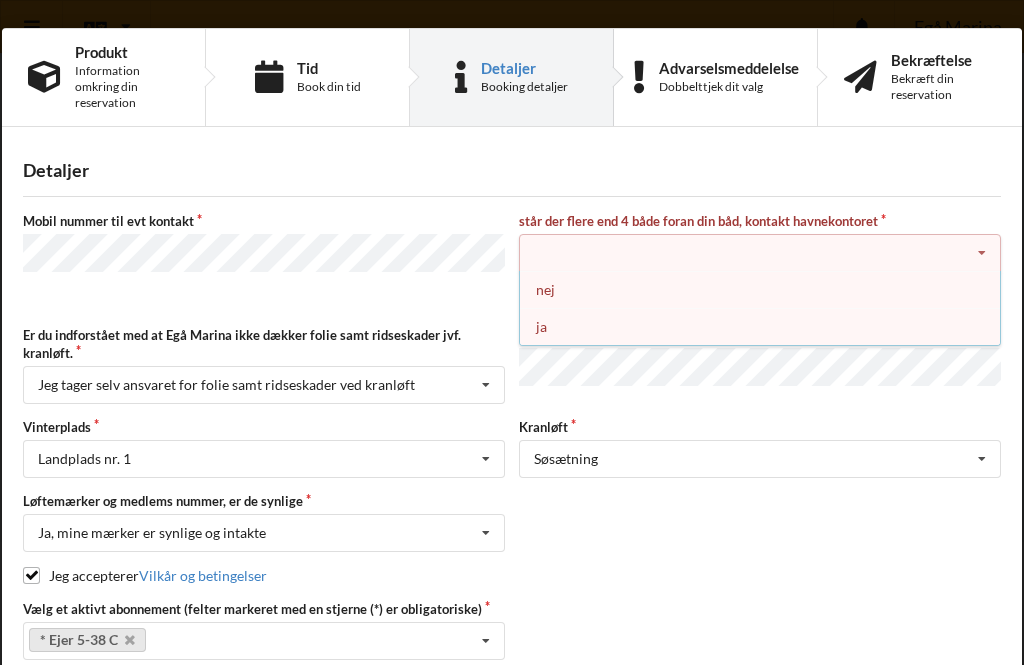 click on "nej" at bounding box center (760, 289) 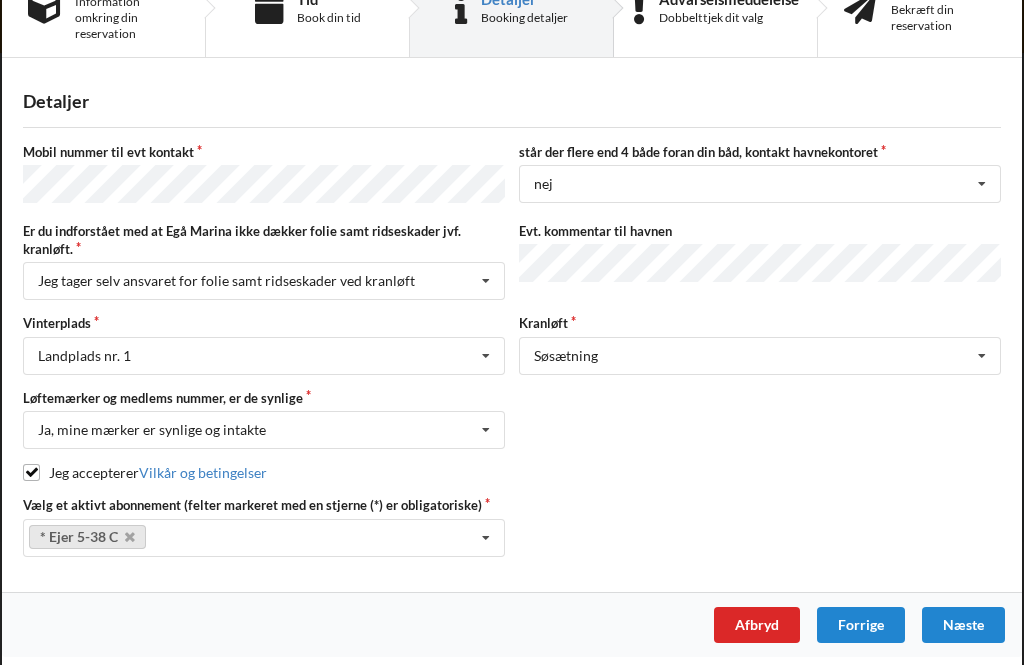 scroll, scrollTop: 68, scrollLeft: 0, axis: vertical 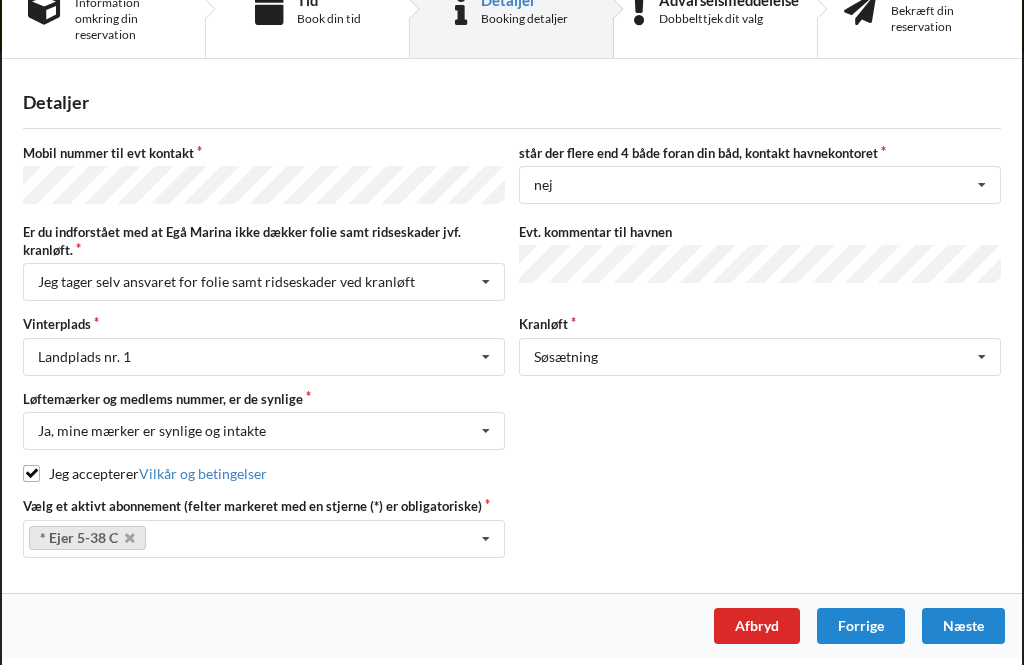 click on "Næste" at bounding box center (963, 626) 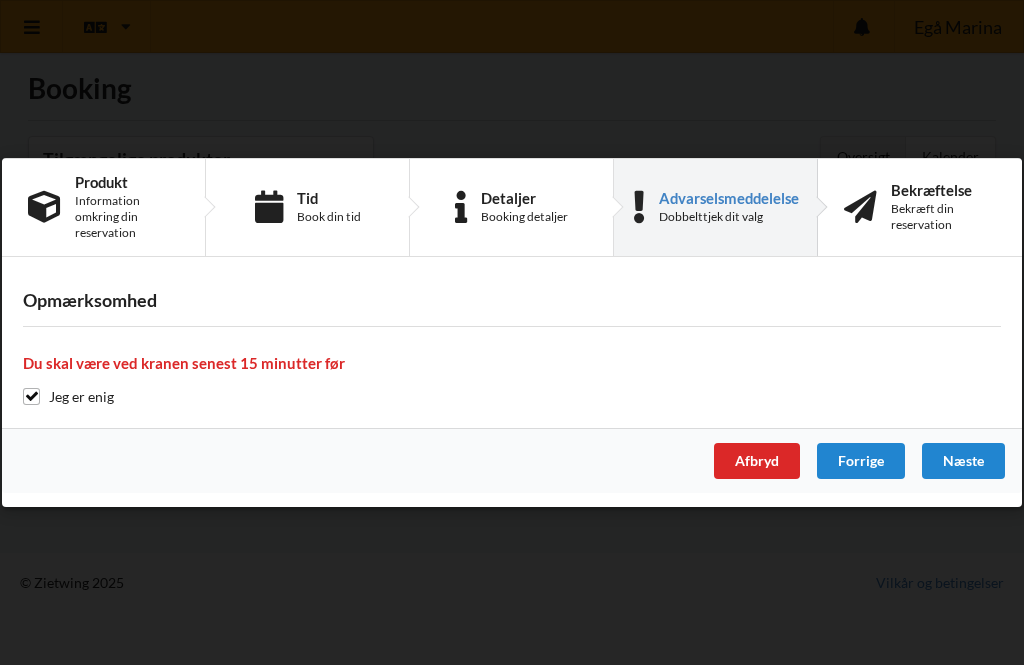 click on "Næste" at bounding box center (963, 461) 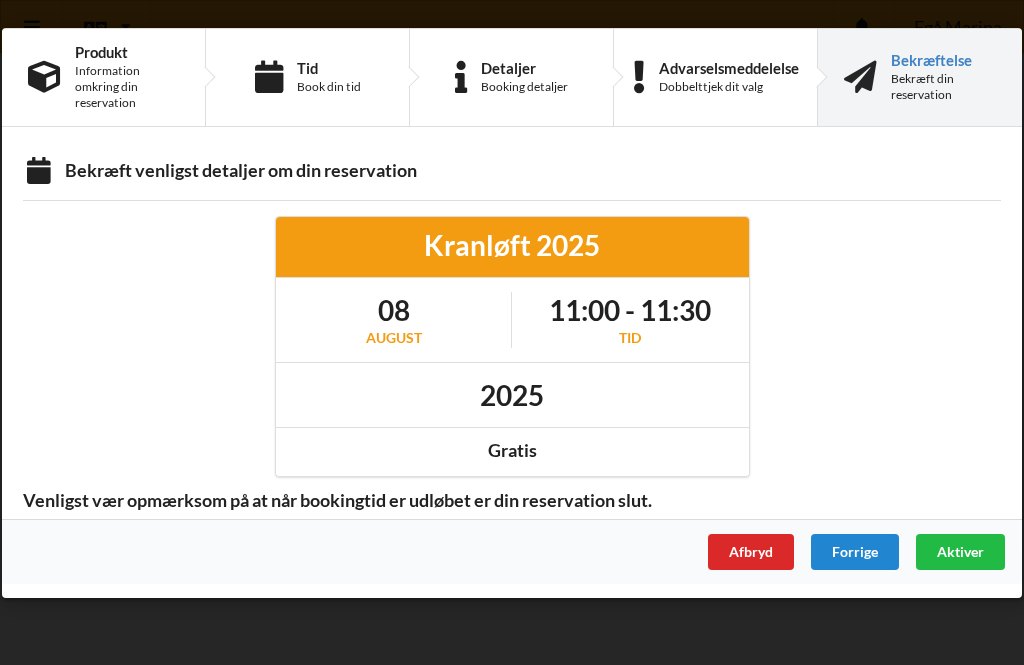 scroll, scrollTop: 0, scrollLeft: 0, axis: both 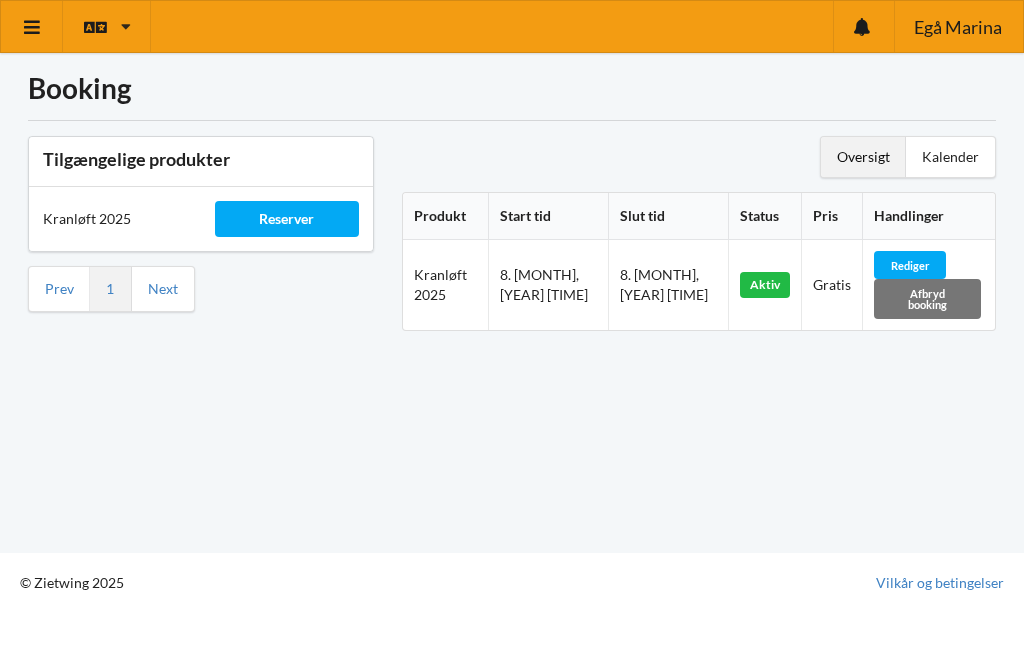 click at bounding box center [32, 27] 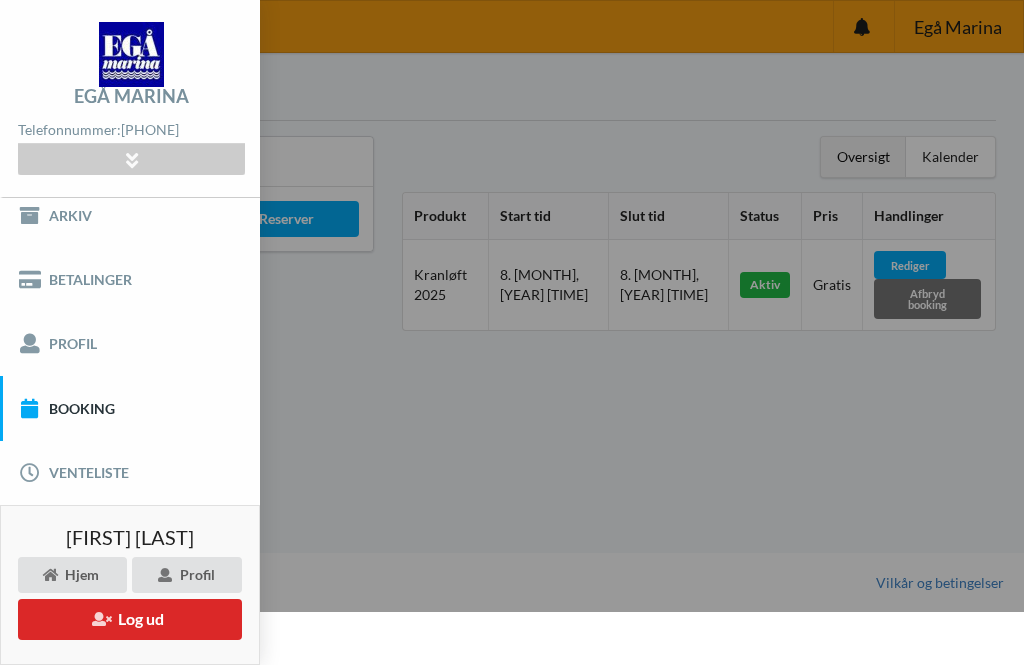scroll, scrollTop: 78, scrollLeft: 0, axis: vertical 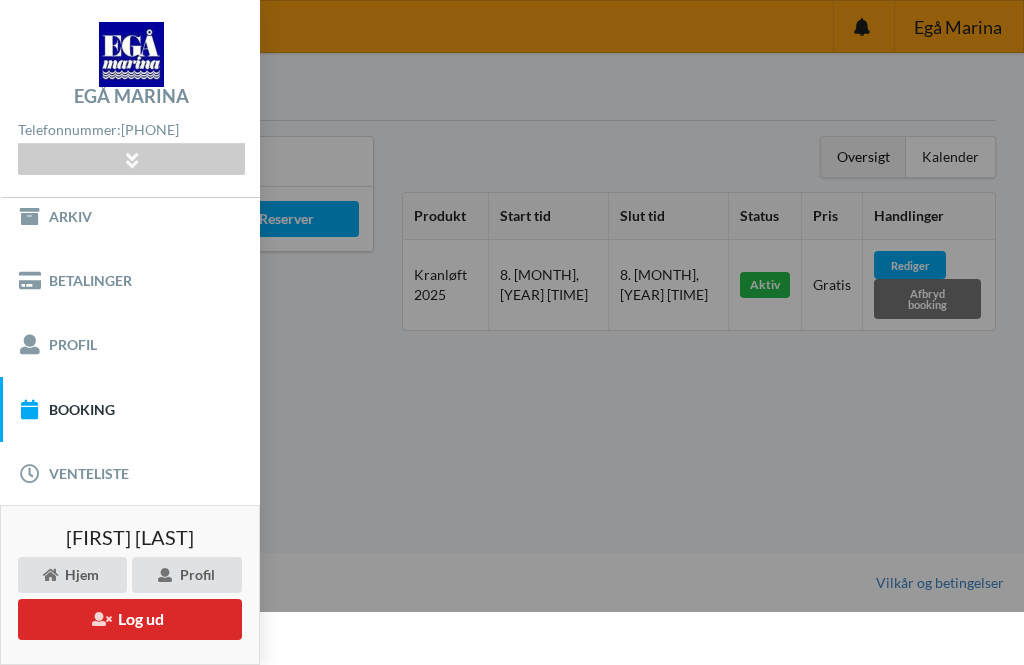 click on "Log ud" at bounding box center [130, 619] 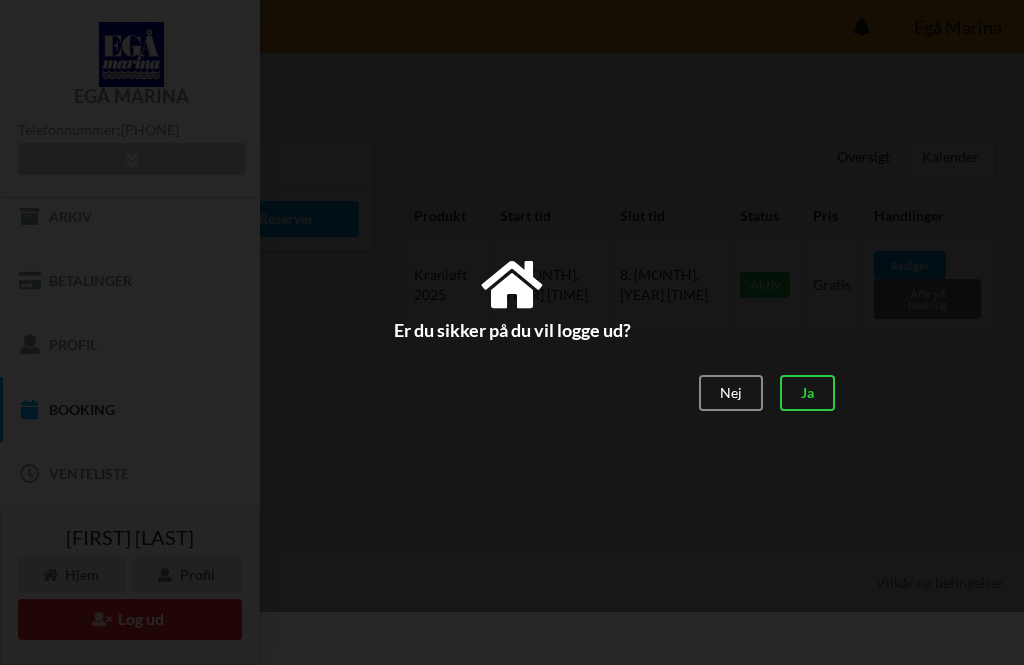 click on "Ja" at bounding box center (807, 393) 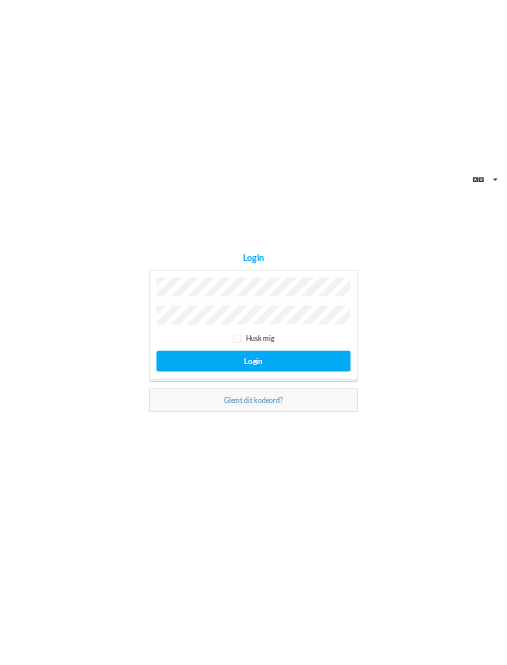 scroll, scrollTop: 0, scrollLeft: 0, axis: both 